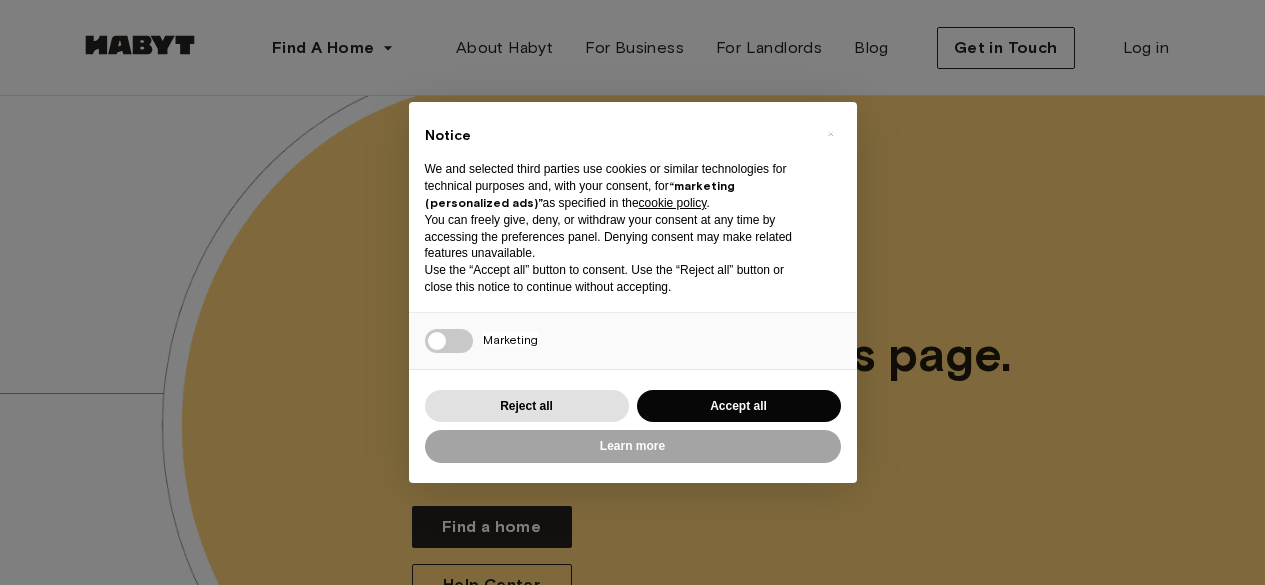 scroll, scrollTop: 0, scrollLeft: 0, axis: both 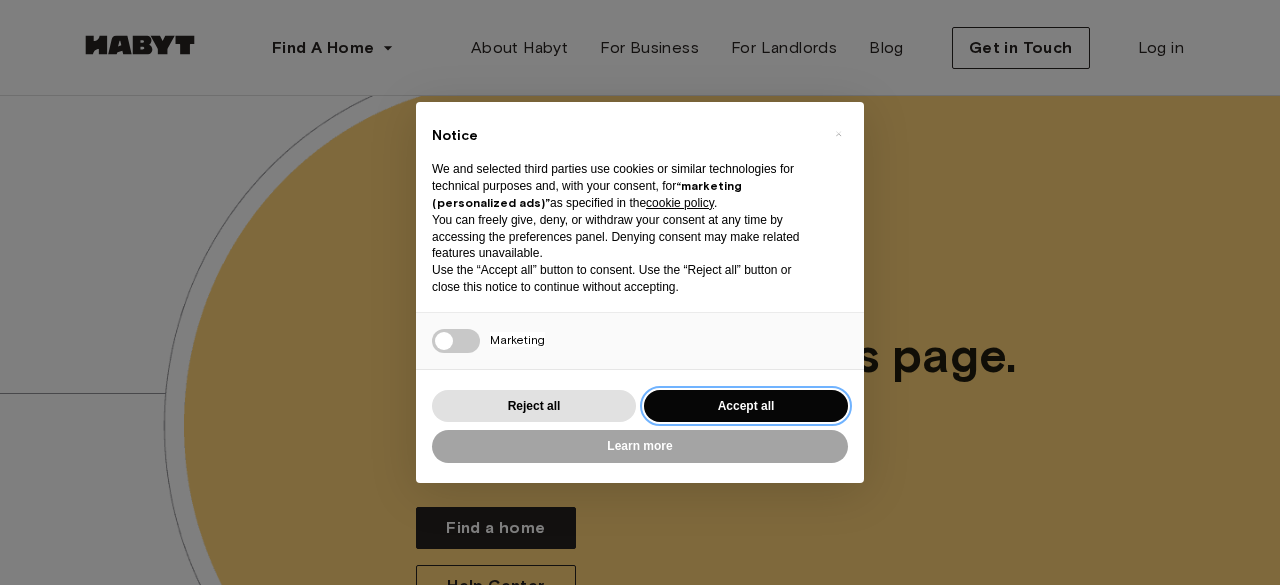 click on "Accept all" at bounding box center (746, 406) 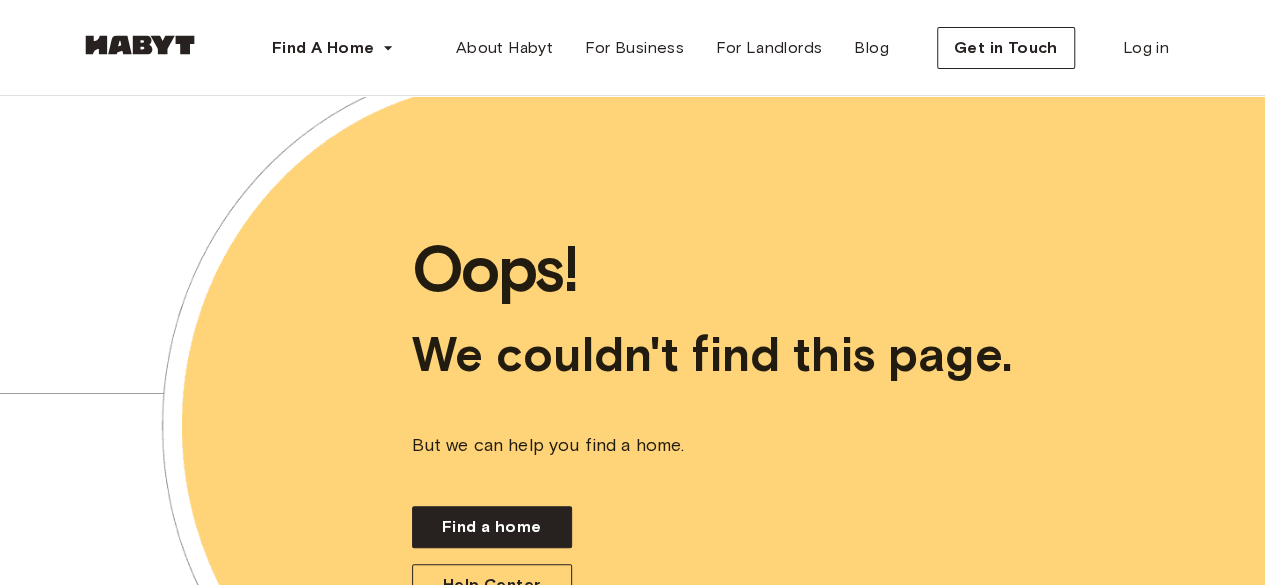 scroll, scrollTop: 0, scrollLeft: 0, axis: both 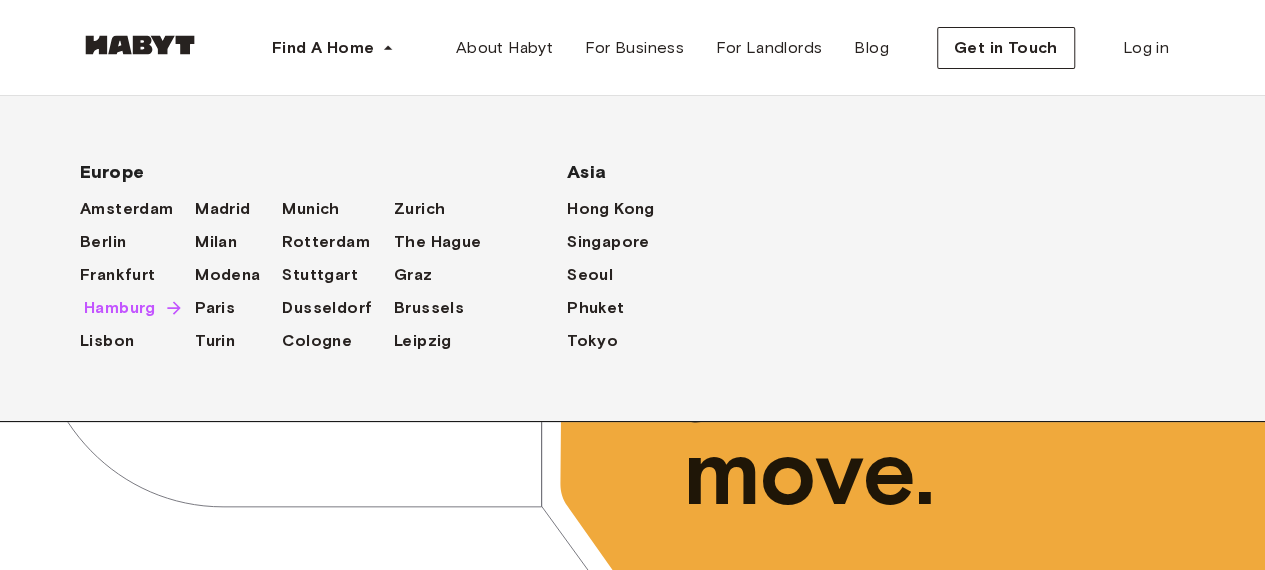 click on "Hamburg" at bounding box center (120, 308) 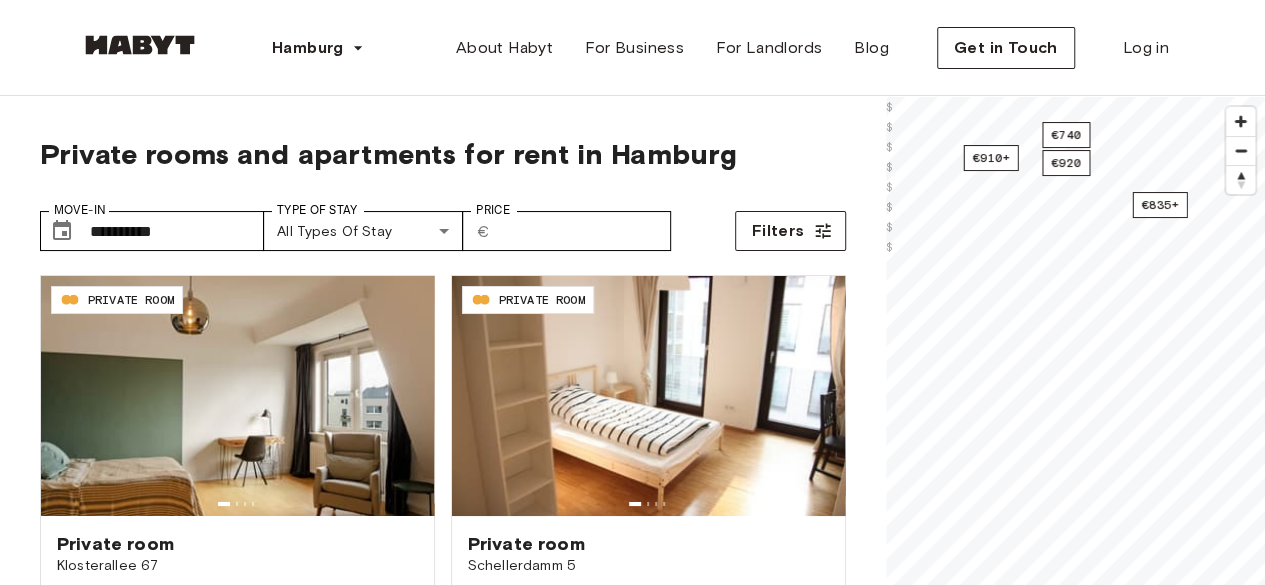 click on "**********" at bounding box center [443, 478] 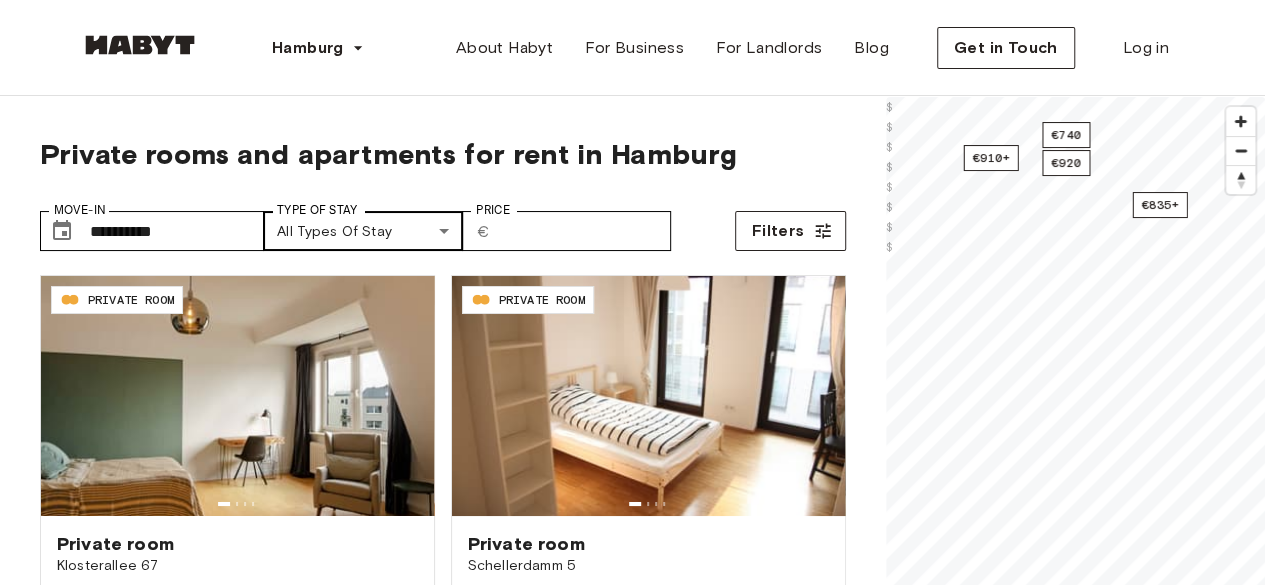 click on "**********" at bounding box center [632, 2407] 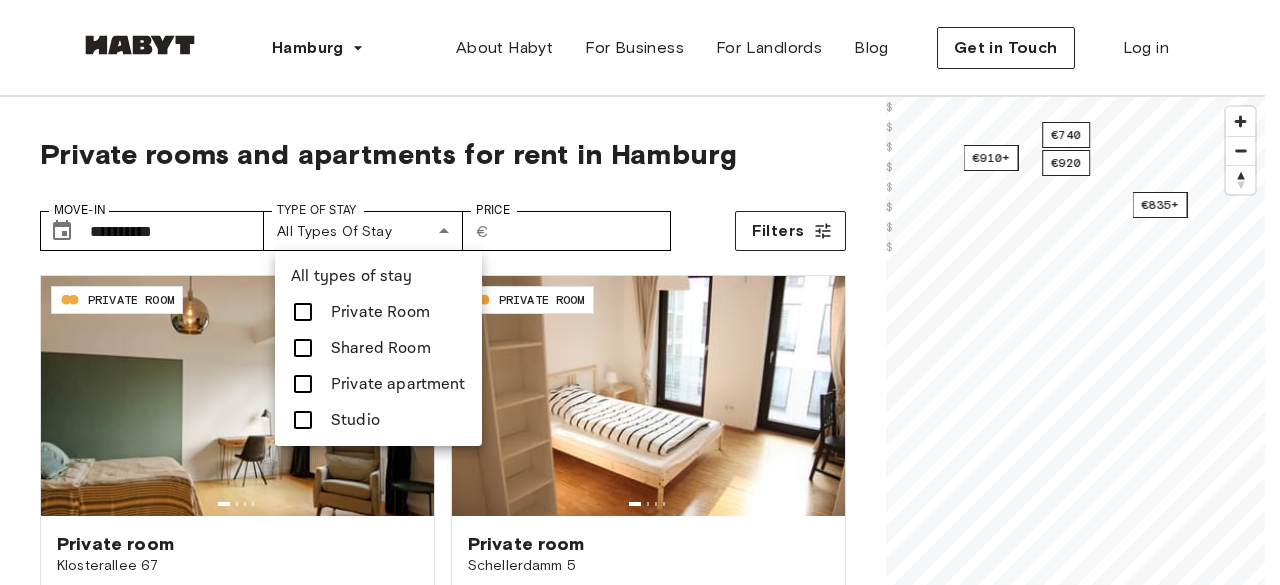 click at bounding box center (640, 292) 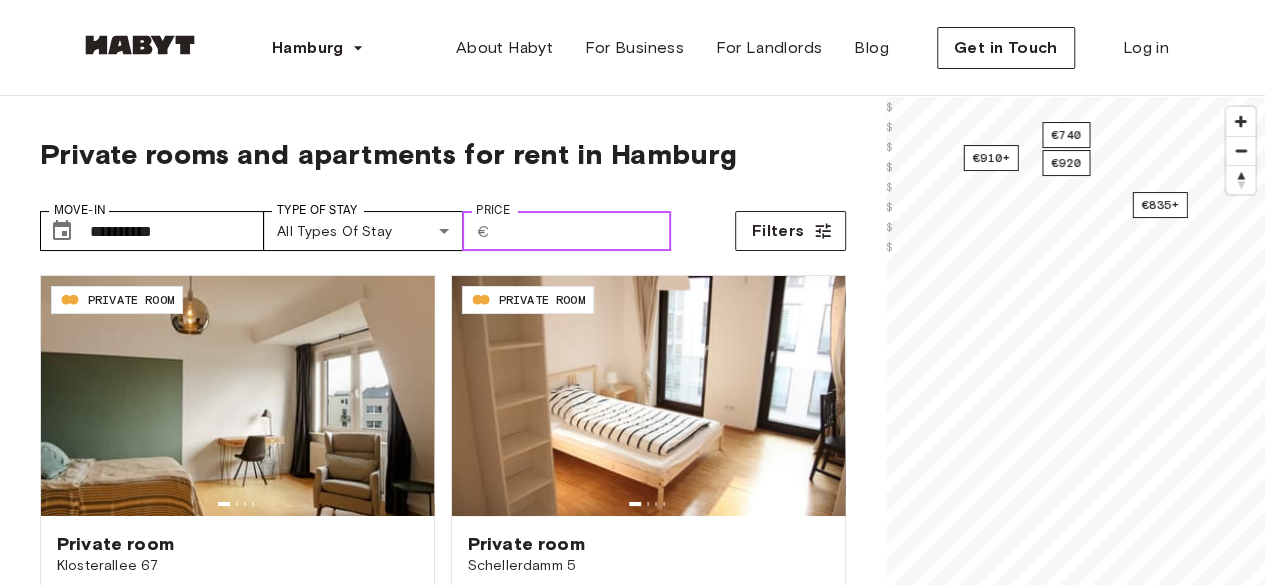 click on "Price" at bounding box center (584, 231) 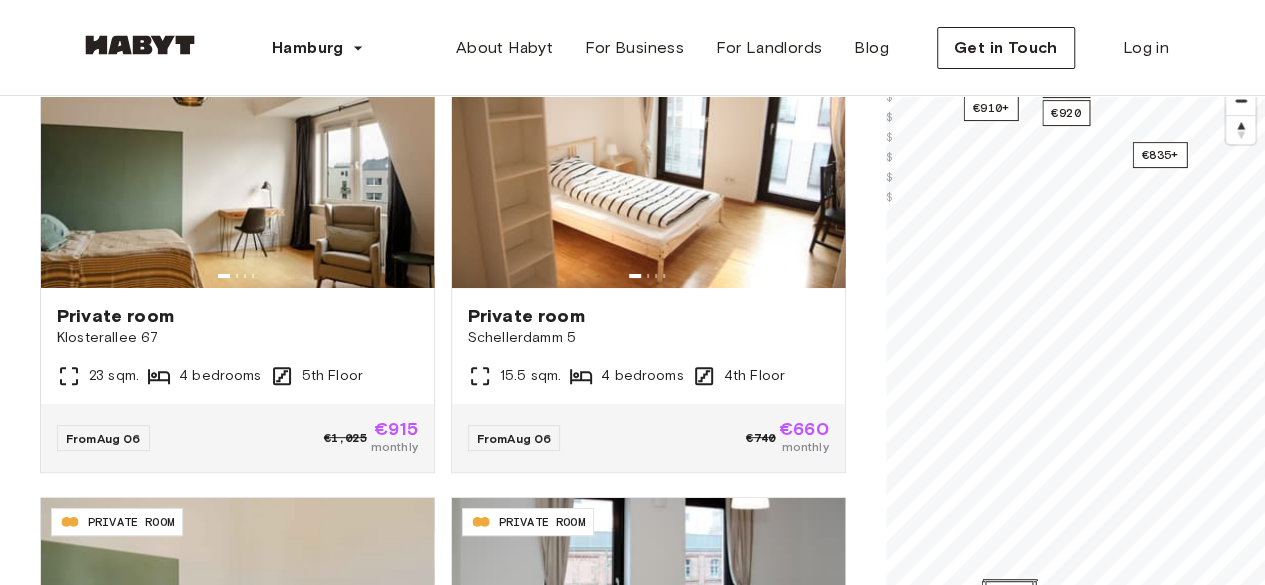 scroll, scrollTop: 200, scrollLeft: 0, axis: vertical 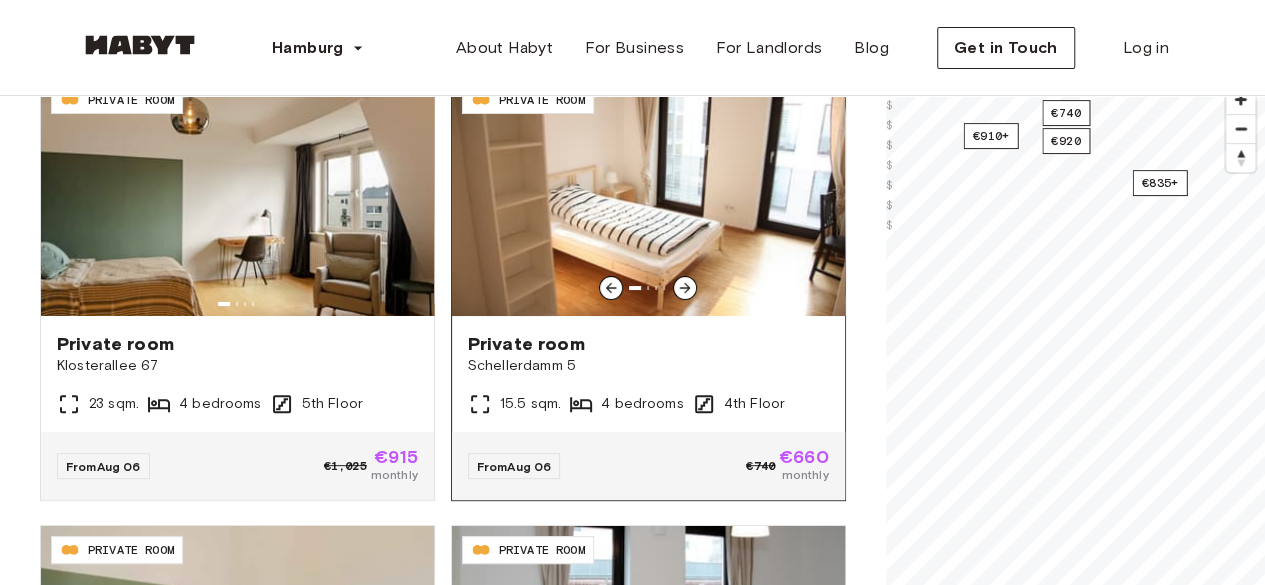 click on "Private room" at bounding box center (648, 344) 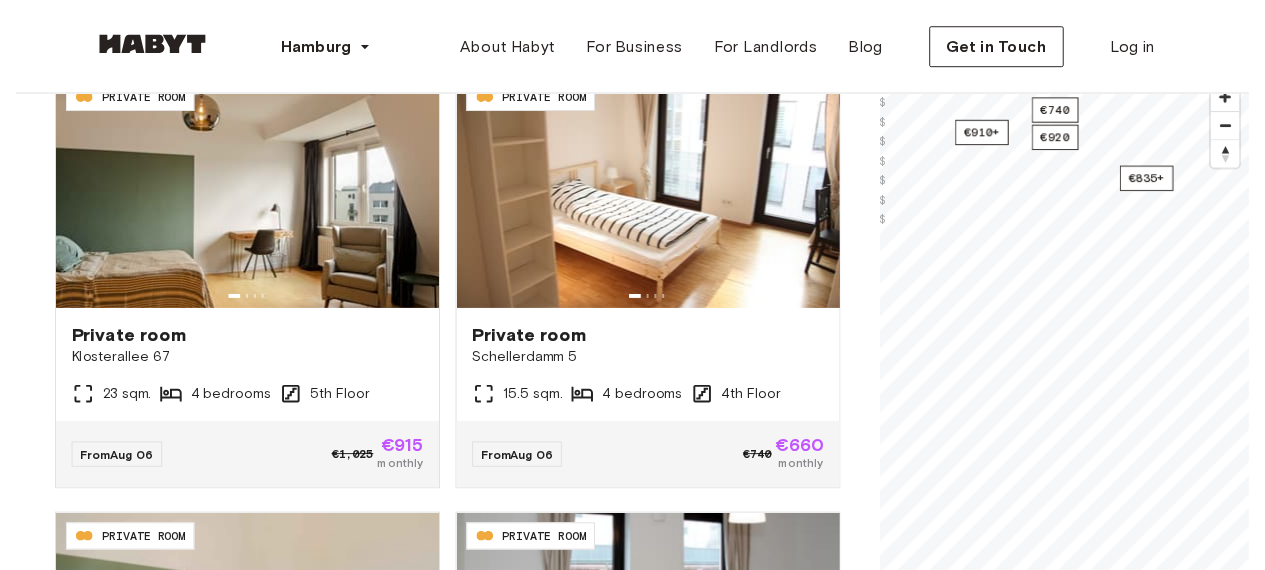scroll, scrollTop: 0, scrollLeft: 0, axis: both 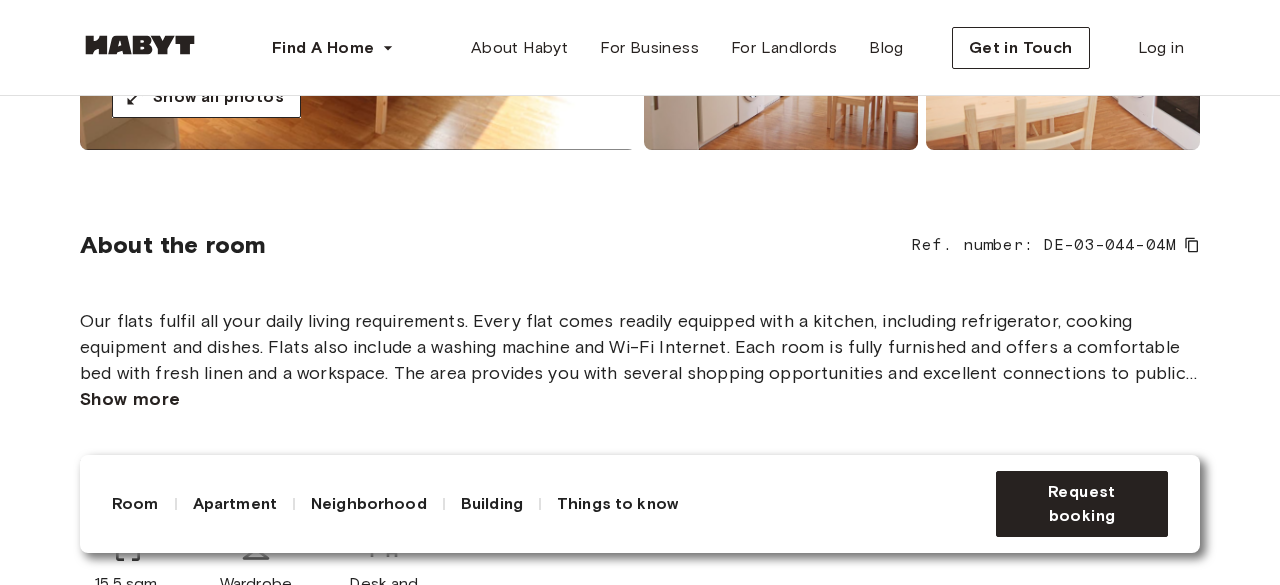 click on "Show more" at bounding box center (130, 399) 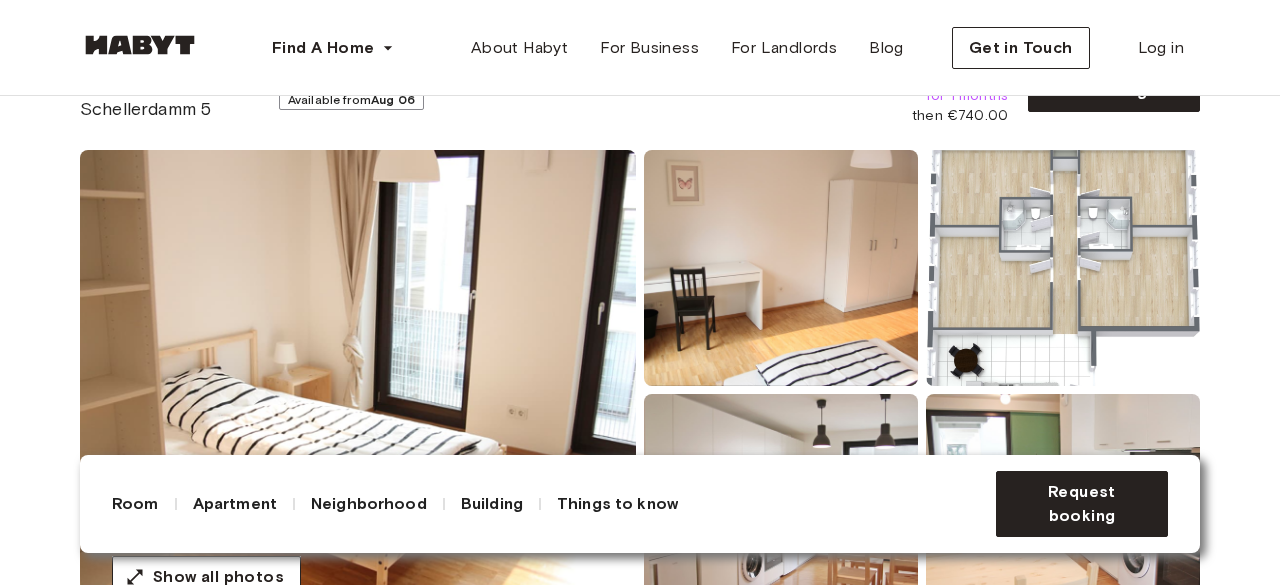 scroll, scrollTop: 0, scrollLeft: 0, axis: both 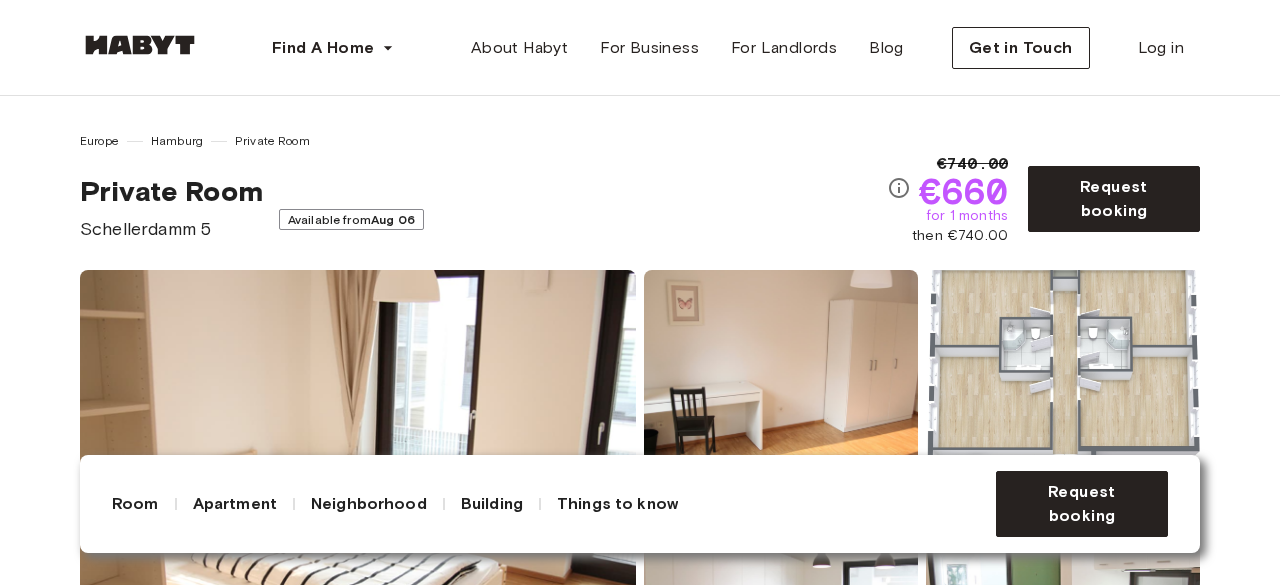 click on "Private Room" at bounding box center (272, 141) 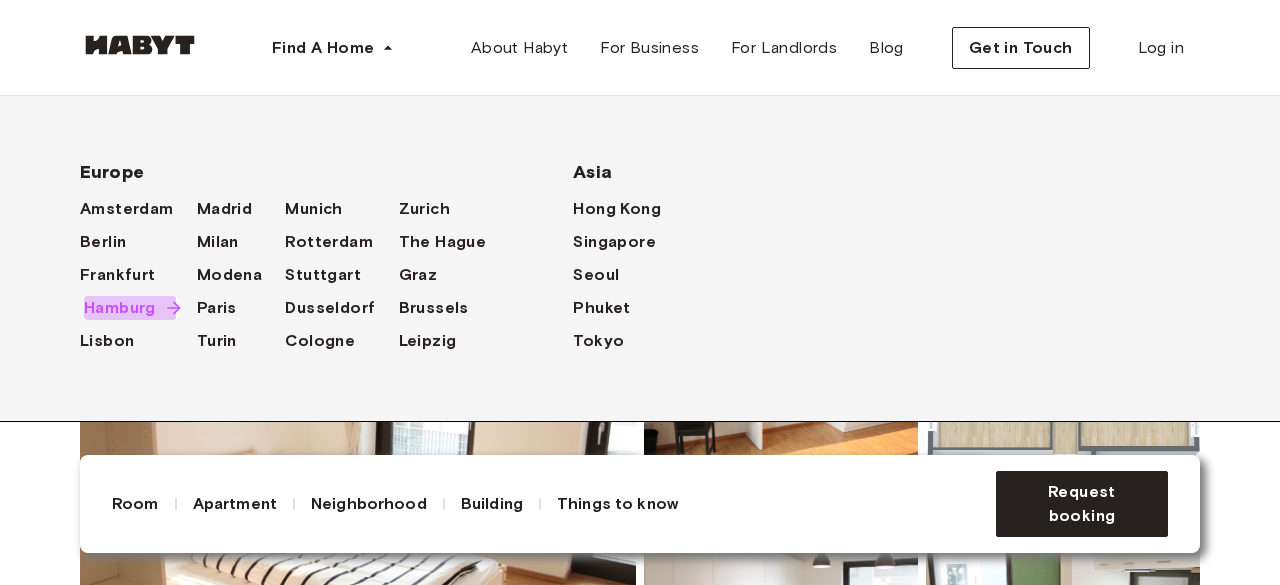 click on "Hamburg" at bounding box center [120, 308] 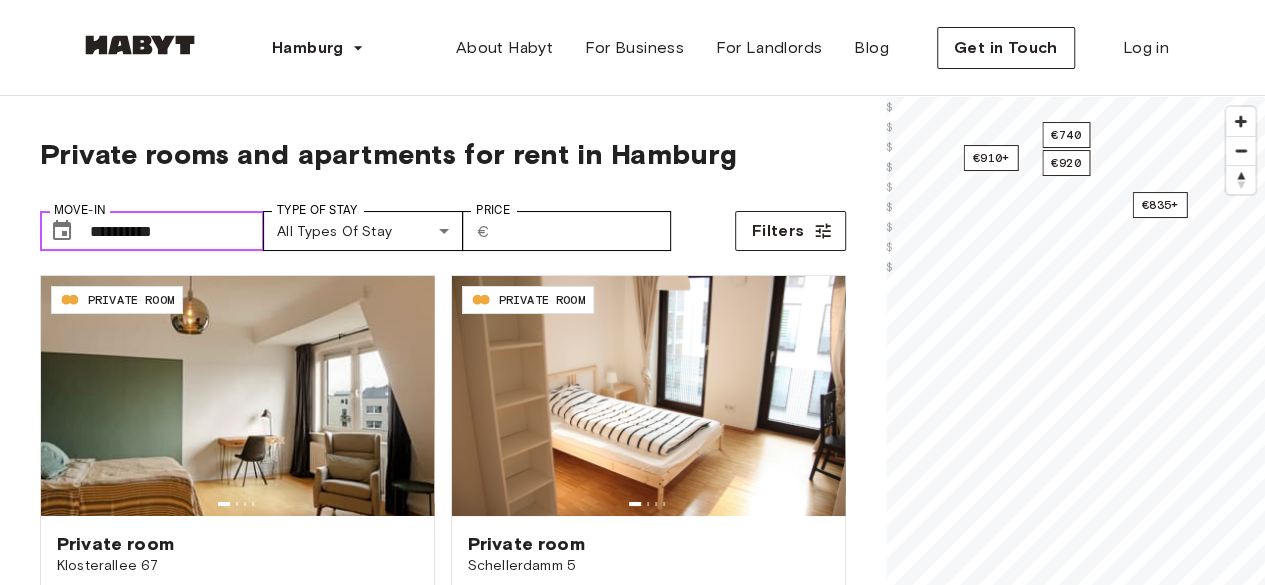 click on "**********" at bounding box center [177, 231] 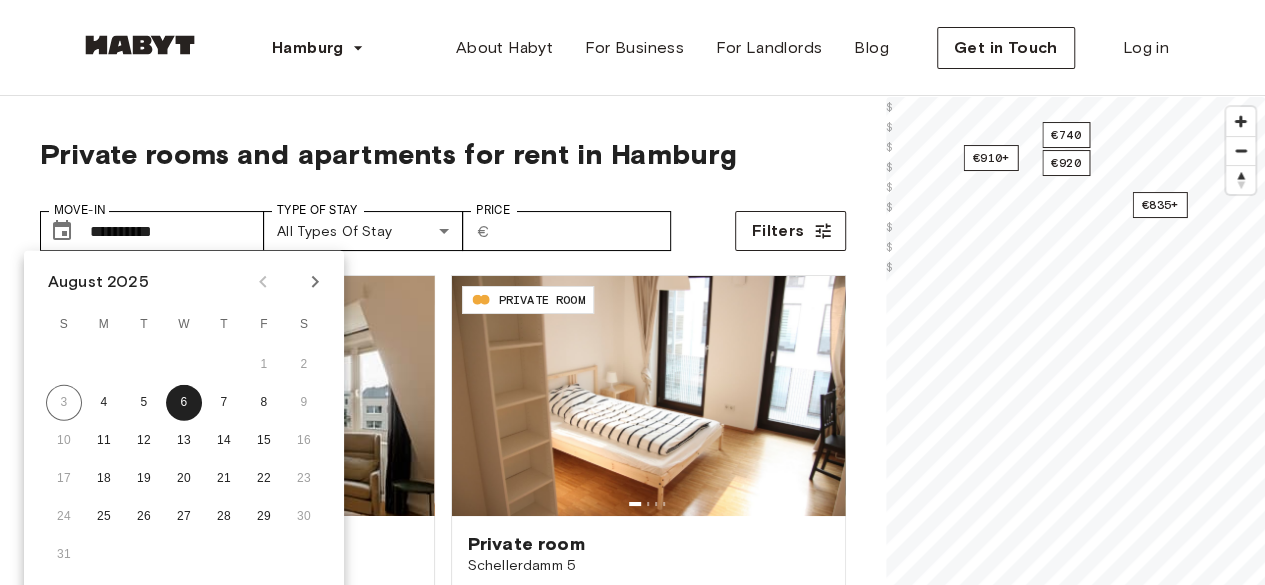 click on "**********" at bounding box center (443, 223) 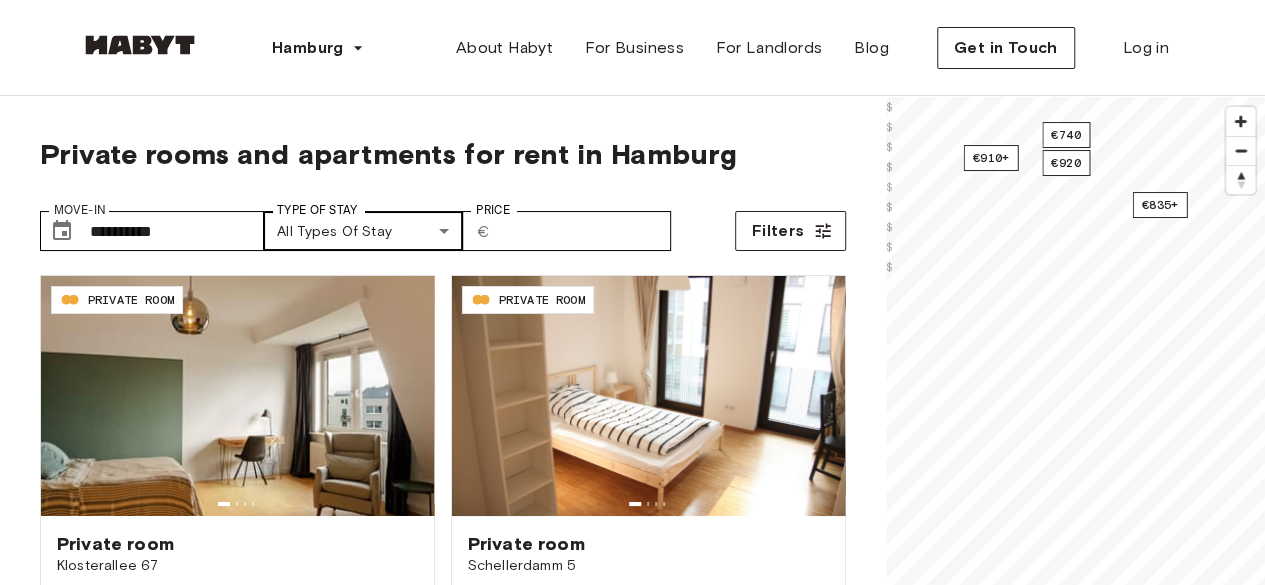 click on "**********" at bounding box center (632, 2407) 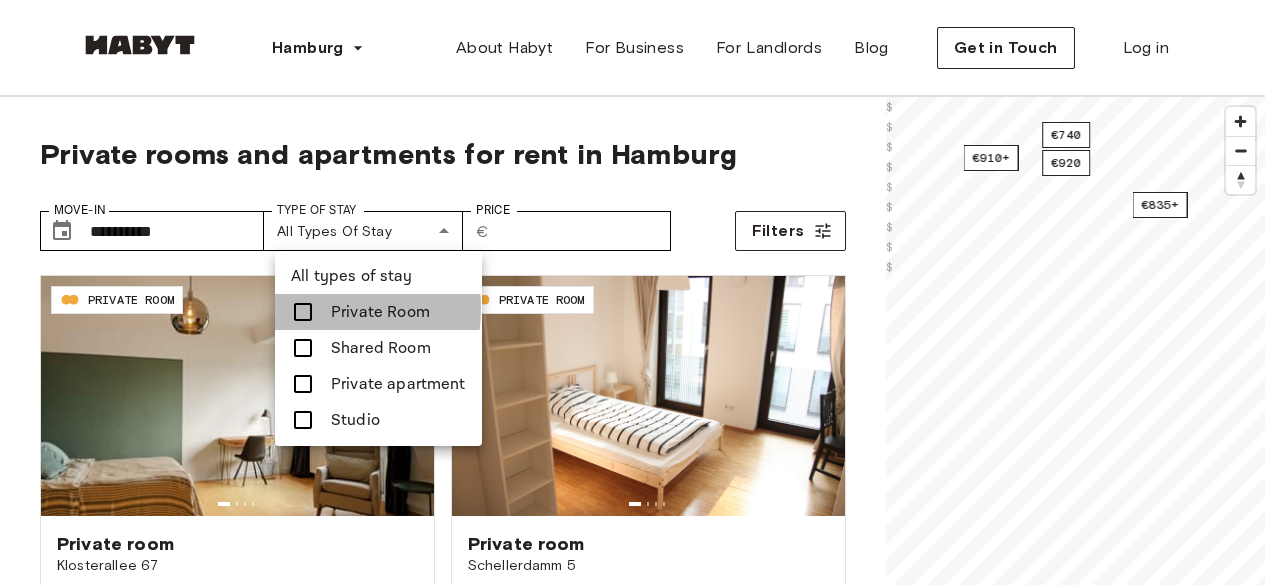 click at bounding box center (303, 312) 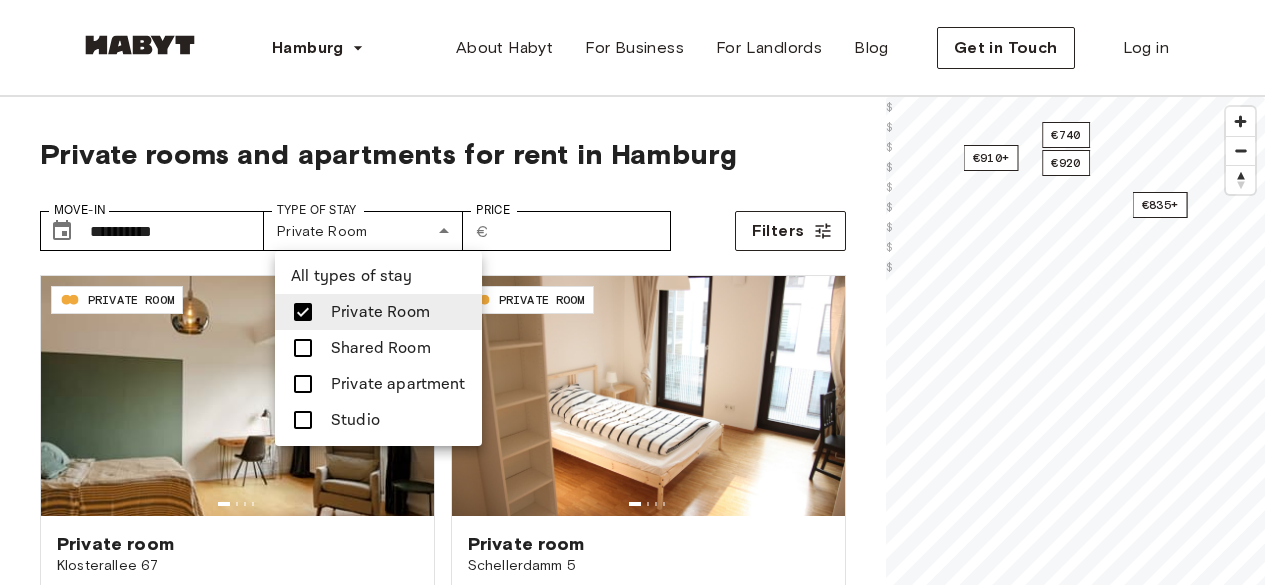click at bounding box center (640, 292) 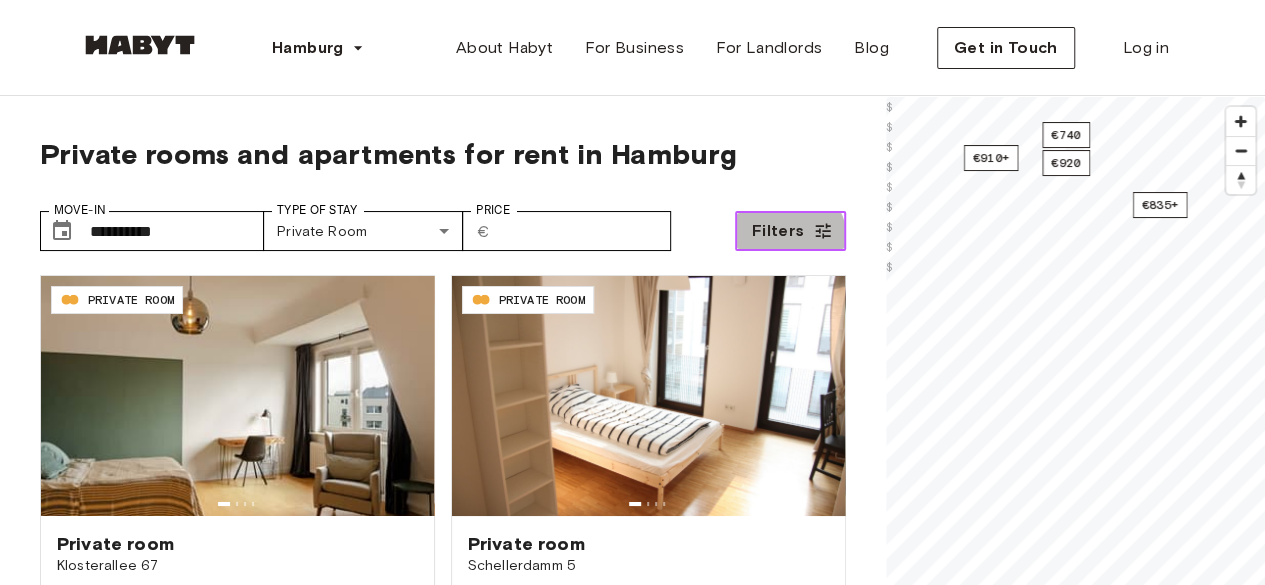 click on "Filters" at bounding box center (778, 231) 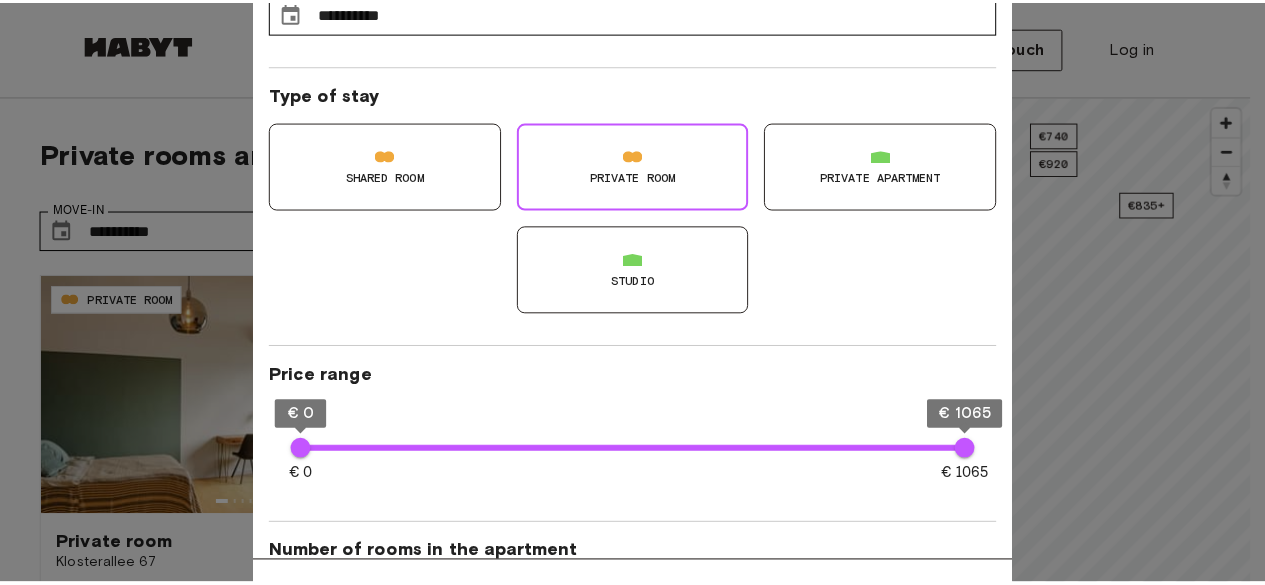 scroll, scrollTop: 0, scrollLeft: 0, axis: both 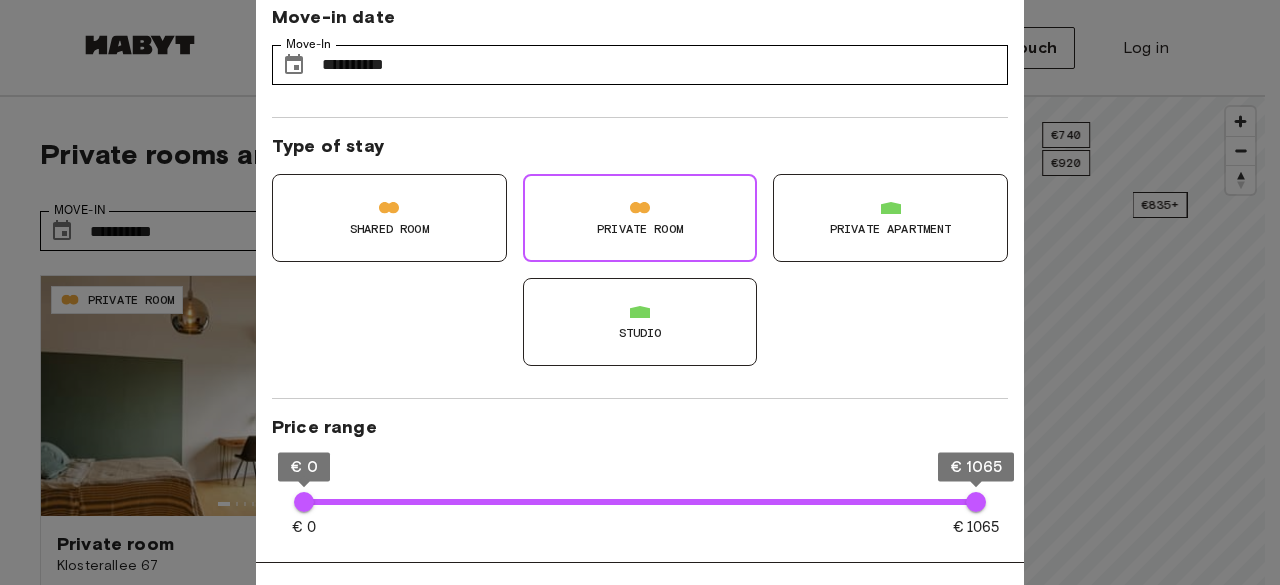 click at bounding box center (640, 292) 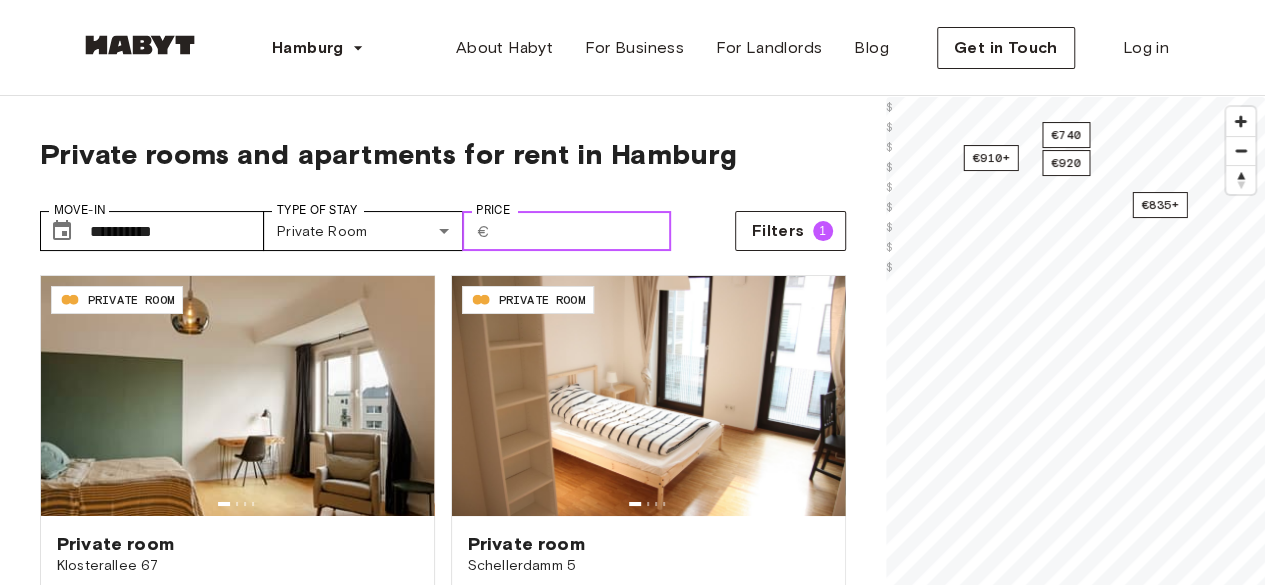 click on "Price" at bounding box center (584, 231) 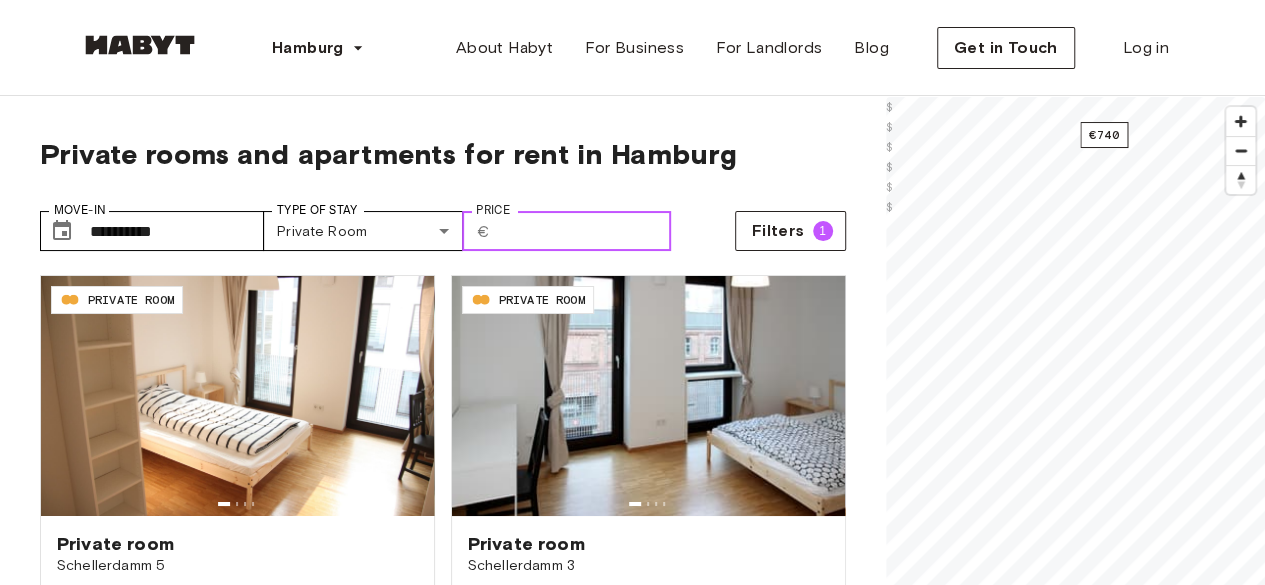 type on "***" 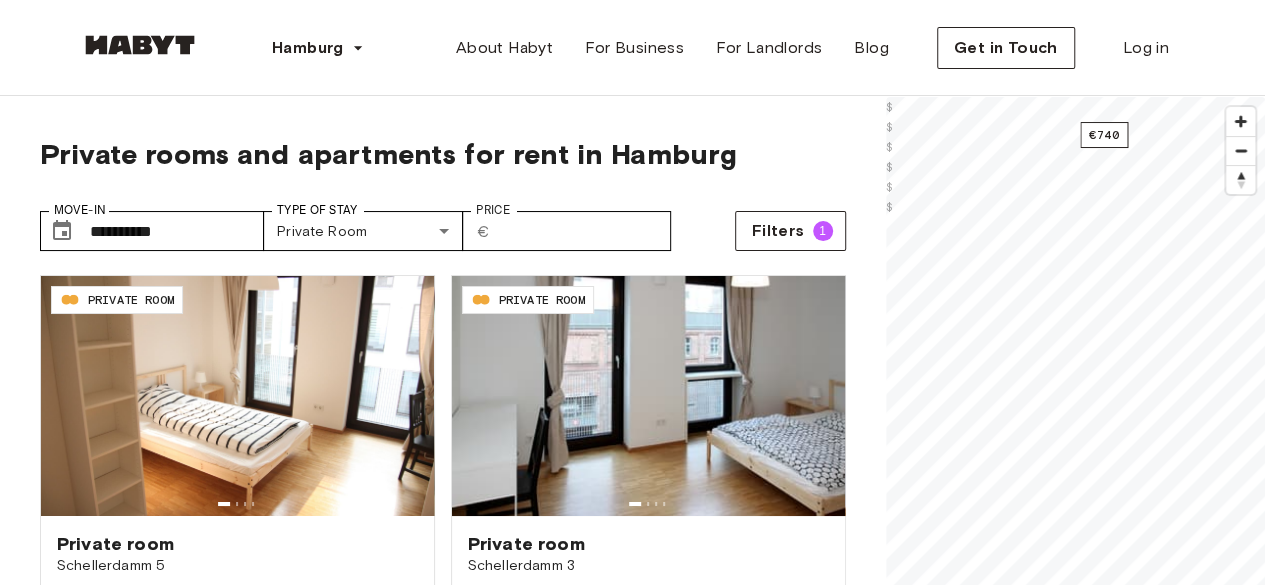 click on "**********" at bounding box center [443, 478] 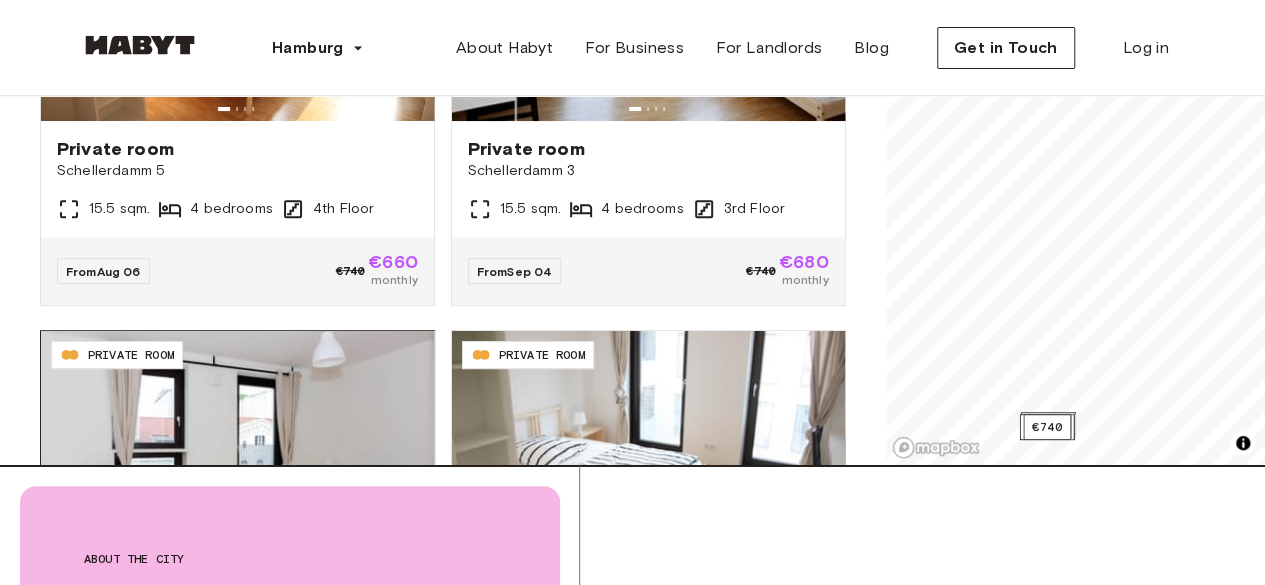 scroll, scrollTop: 400, scrollLeft: 0, axis: vertical 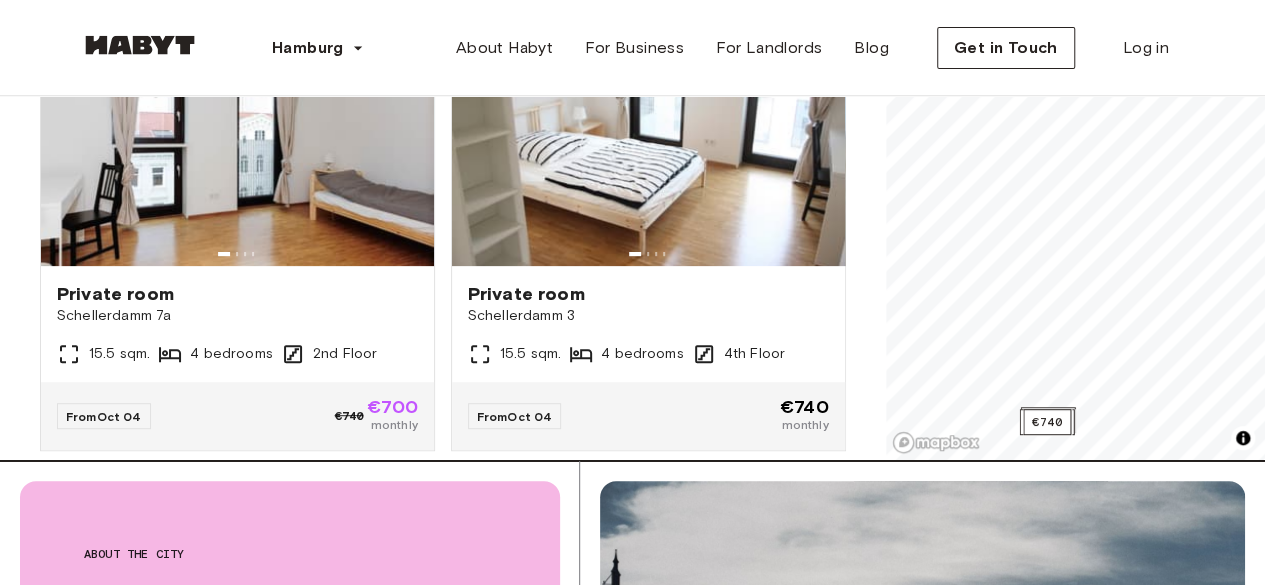 click on "DE-03-042-02M PRIVATE ROOM Private room Schellerdamm 3 15.5 sqm. 4 bedrooms 4th Floor From  Oct 04 €740 monthly" at bounding box center [640, 226] 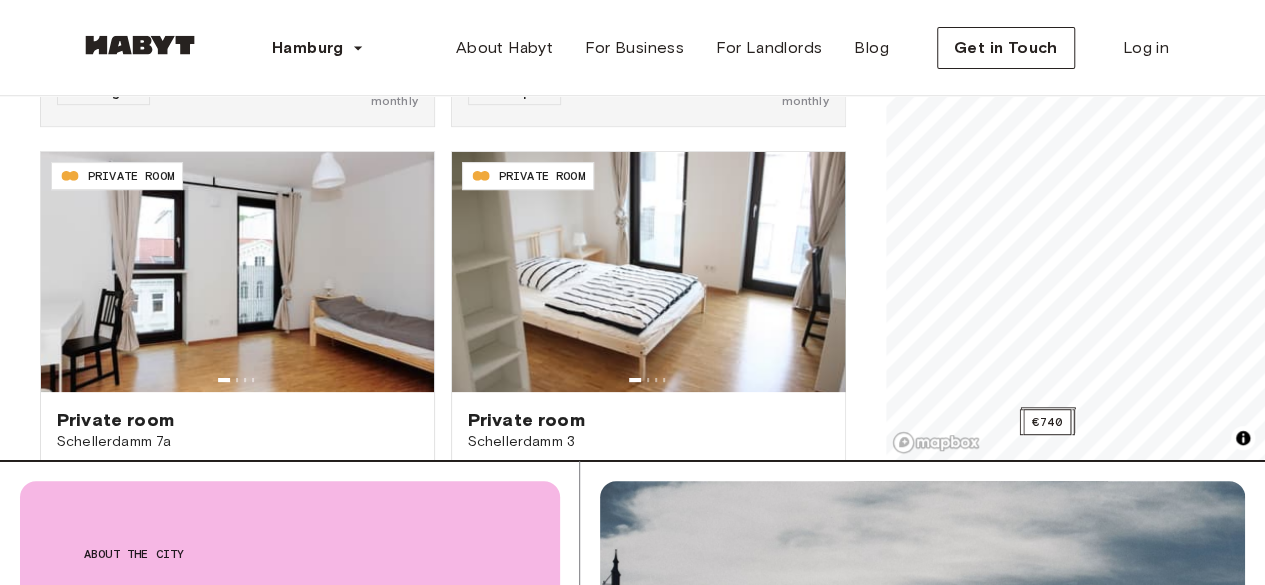 scroll, scrollTop: 0, scrollLeft: 0, axis: both 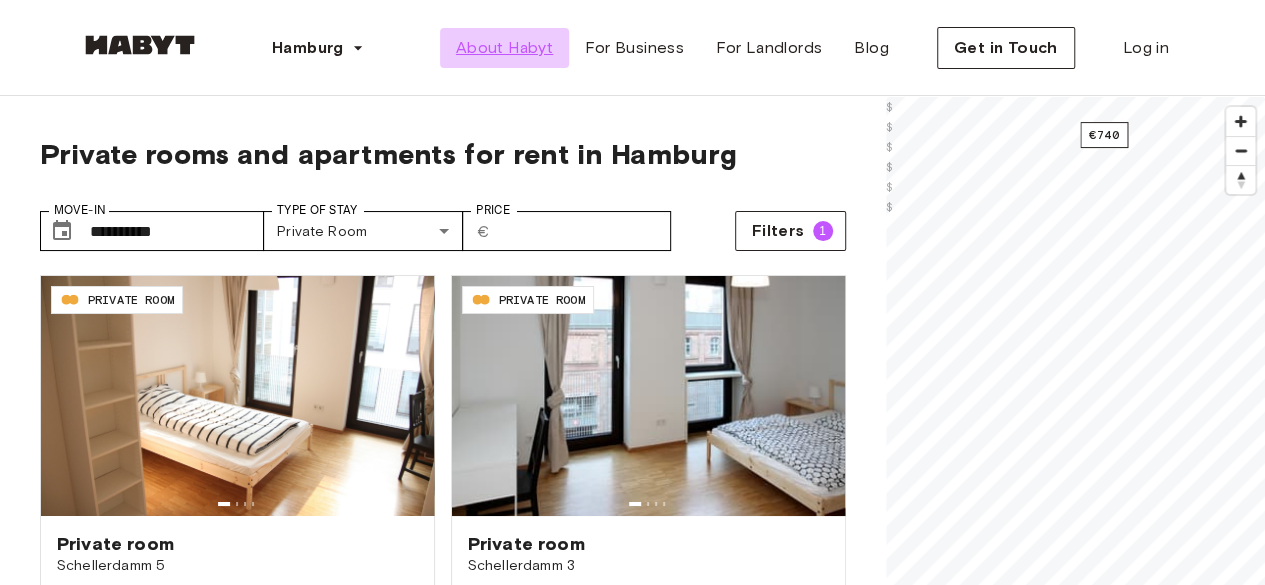 click on "About Habyt" at bounding box center [504, 48] 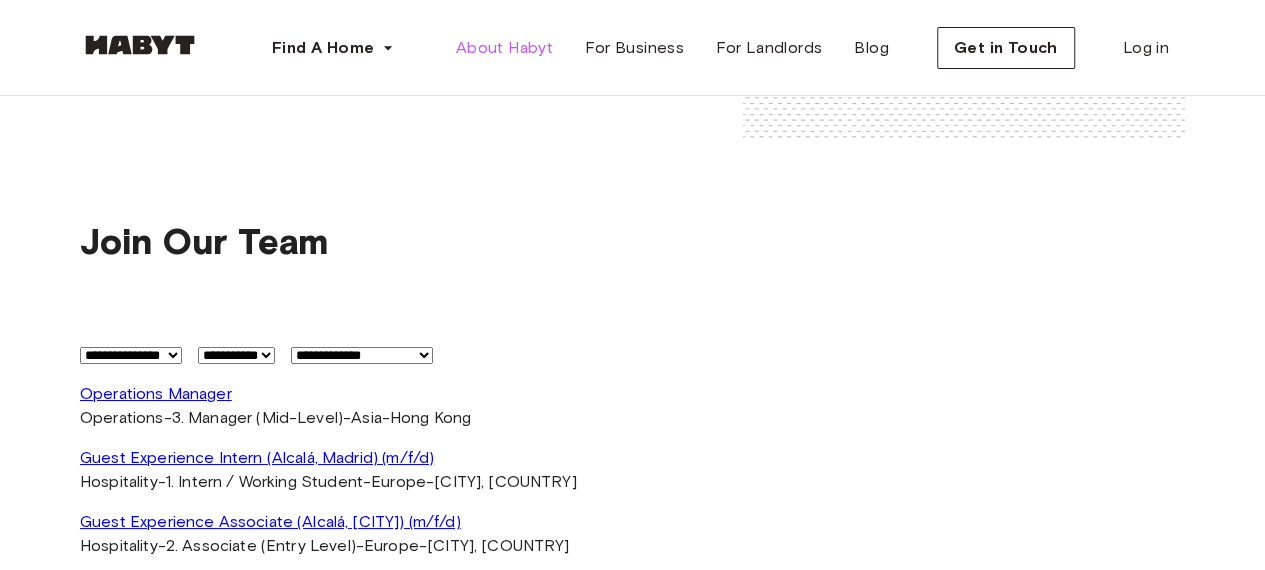 scroll, scrollTop: 3500, scrollLeft: 0, axis: vertical 